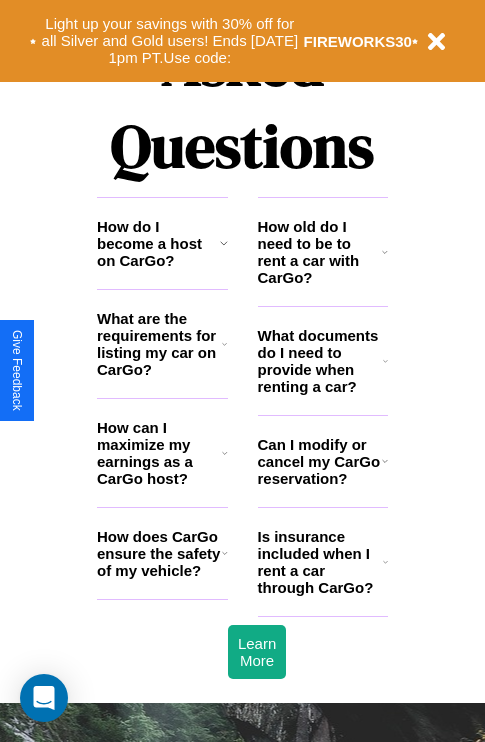 scroll, scrollTop: 2423, scrollLeft: 0, axis: vertical 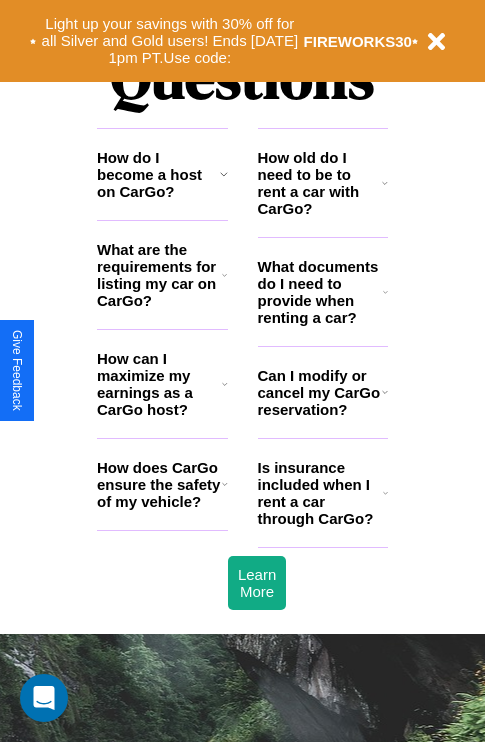 click on "Can I modify or cancel my CarGo reservation?" at bounding box center (320, 392) 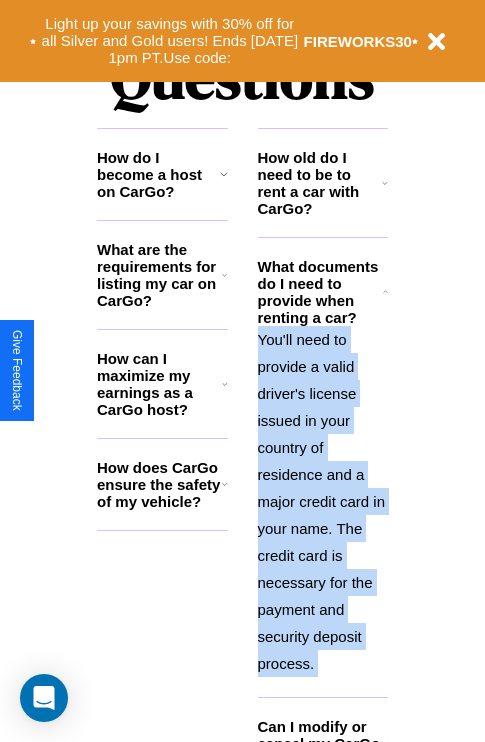 click on "You'll need to provide a valid driver's license issued in your country of residence and a major credit card in your name. The credit card is necessary for the payment and security deposit process." at bounding box center (323, 501) 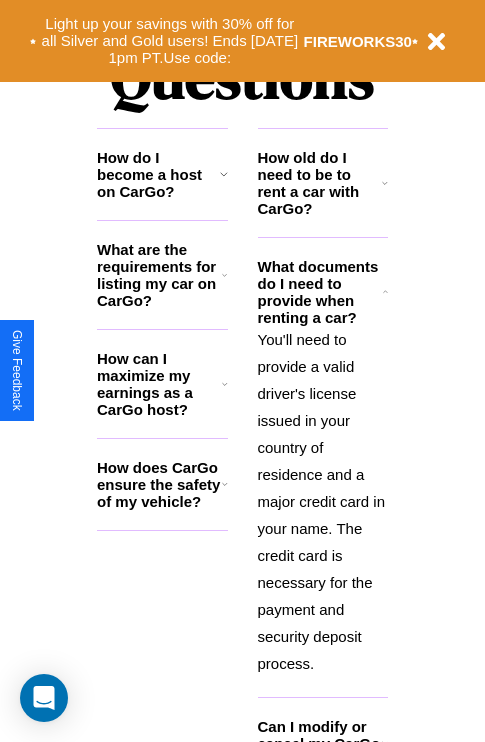 click on "How do I become a host on CarGo?" at bounding box center [158, 174] 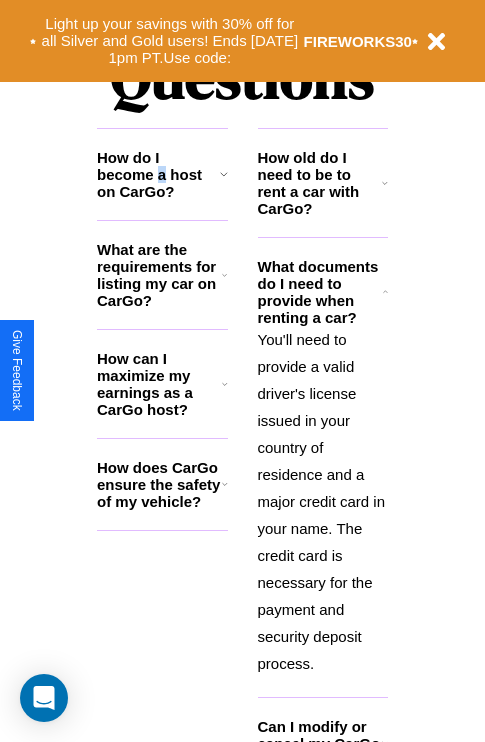 scroll, scrollTop: 2566, scrollLeft: 0, axis: vertical 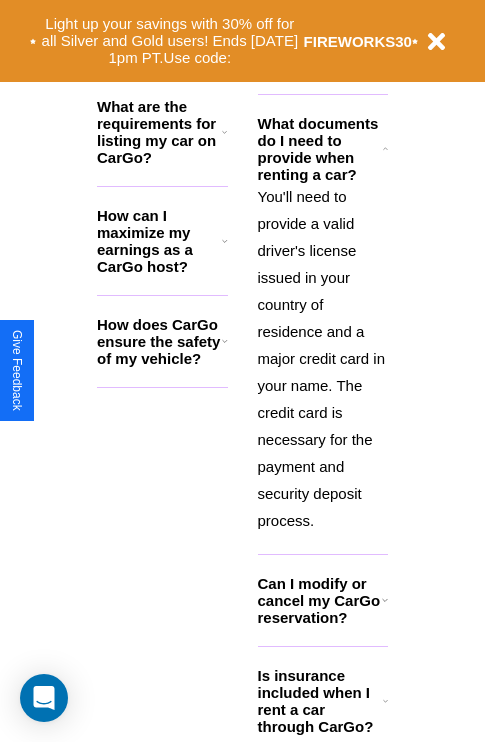 click 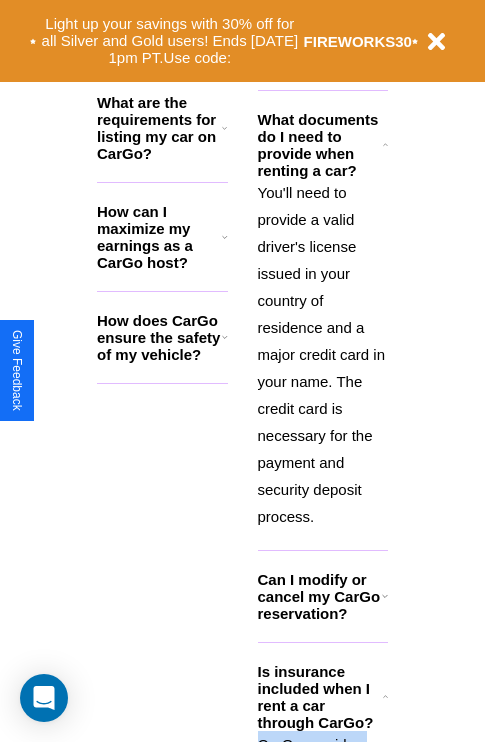 scroll, scrollTop: 2566, scrollLeft: 0, axis: vertical 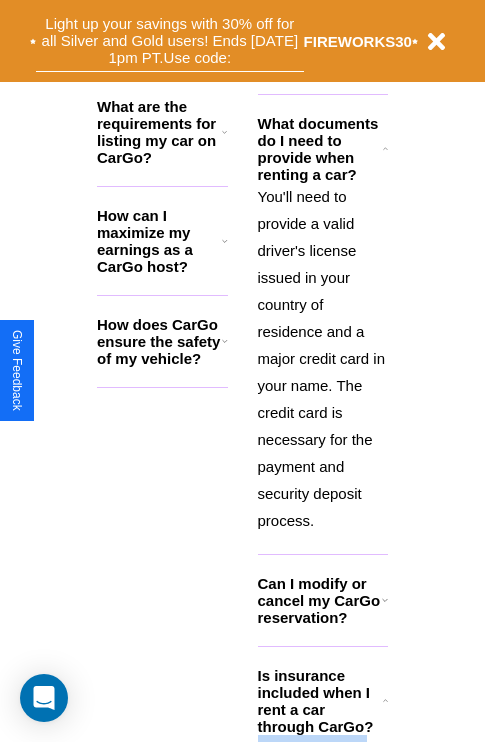 click on "Light up your savings with 30% off for all Silver and Gold users! Ends [DATE] 1pm PT.  Use code:" at bounding box center [170, 41] 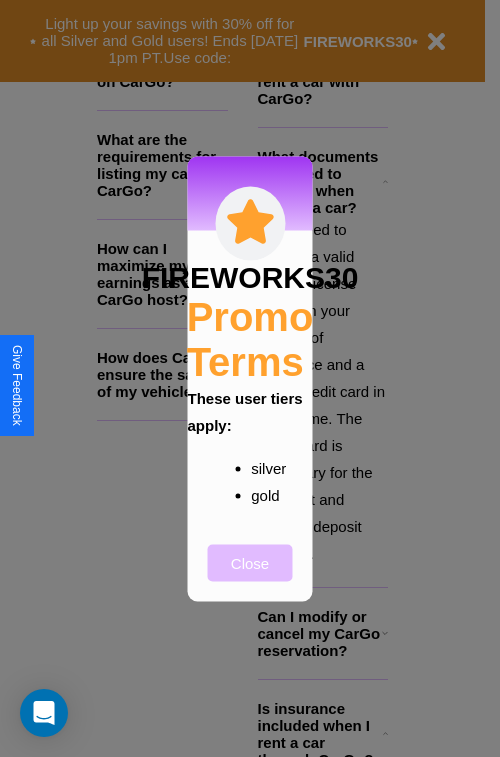 click on "Close" at bounding box center [250, 562] 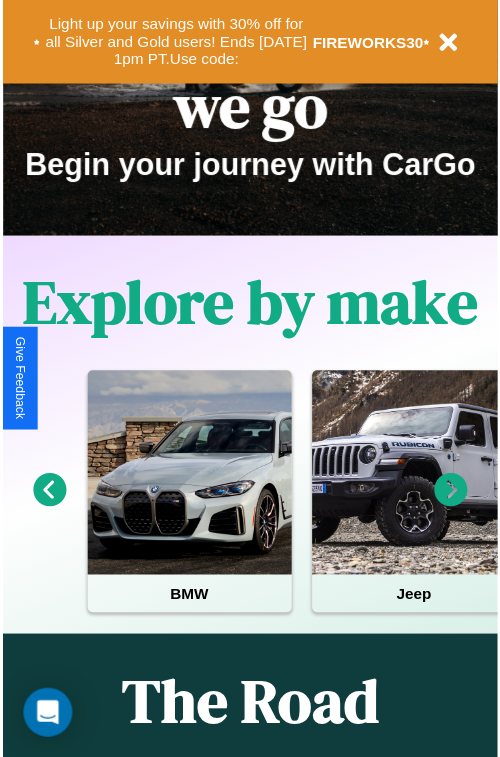 scroll, scrollTop: 0, scrollLeft: 0, axis: both 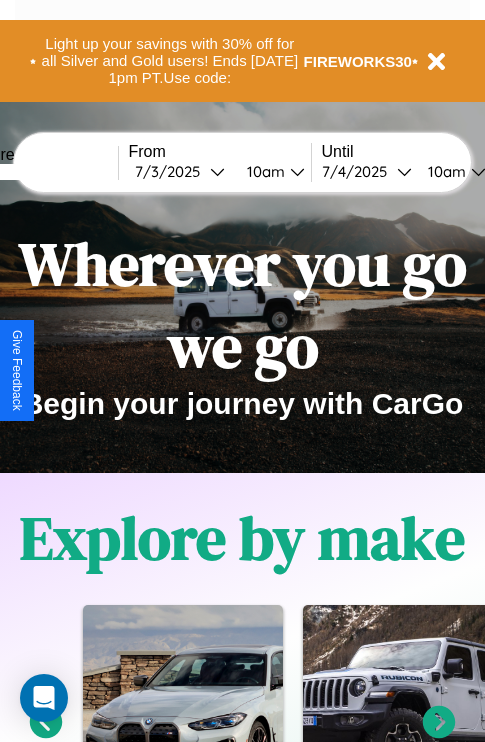 click at bounding box center (43, 172) 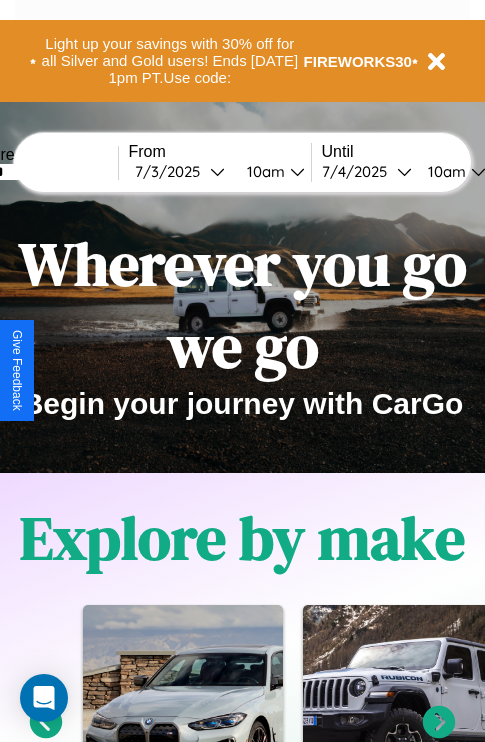 type on "******" 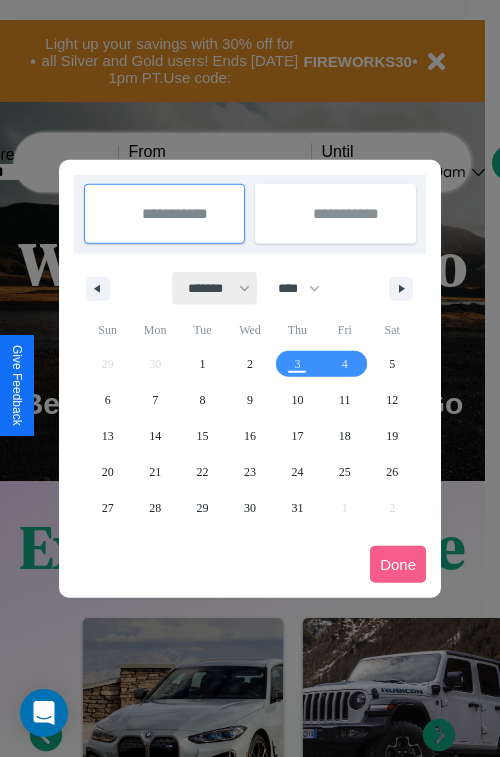 click on "******* ******** ***** ***** *** **** **** ****** ********* ******* ******** ********" at bounding box center [215, 288] 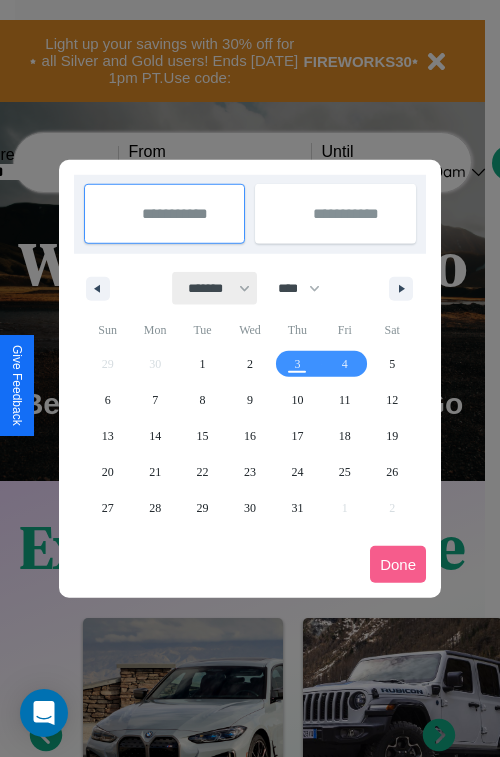 select on "*" 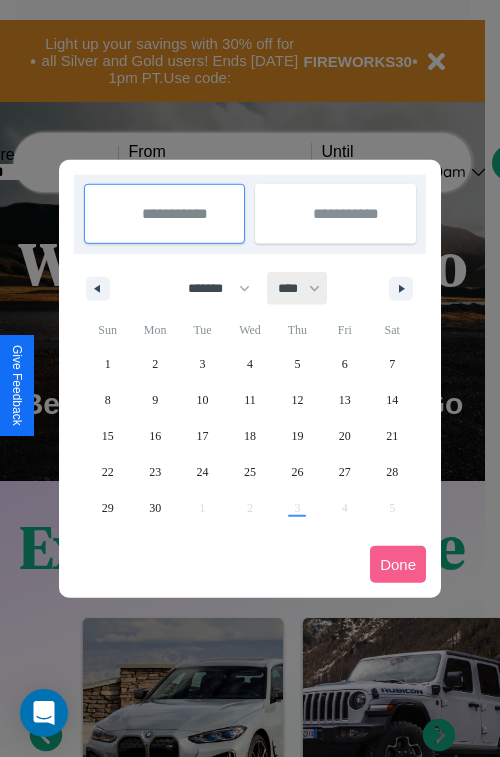 click on "**** **** **** **** **** **** **** **** **** **** **** **** **** **** **** **** **** **** **** **** **** **** **** **** **** **** **** **** **** **** **** **** **** **** **** **** **** **** **** **** **** **** **** **** **** **** **** **** **** **** **** **** **** **** **** **** **** **** **** **** **** **** **** **** **** **** **** **** **** **** **** **** **** **** **** **** **** **** **** **** **** **** **** **** **** **** **** **** **** **** **** **** **** **** **** **** **** **** **** **** **** **** **** **** **** **** **** **** **** **** **** **** **** **** **** **** **** **** **** **** ****" at bounding box center (298, 288) 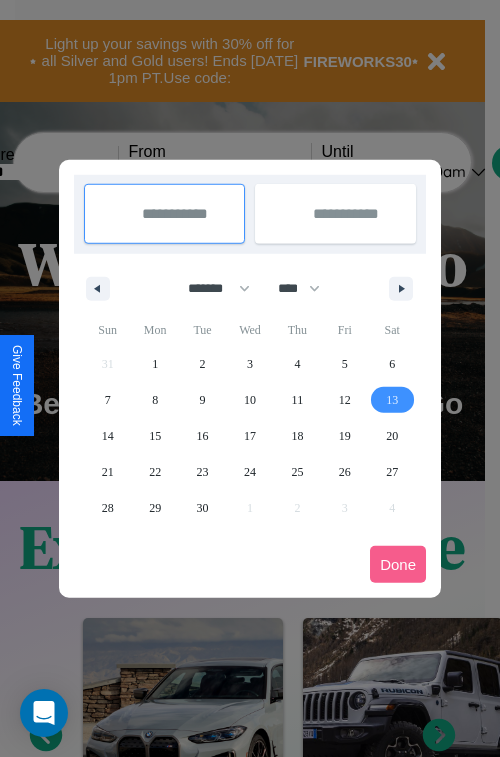 click on "13" at bounding box center [392, 400] 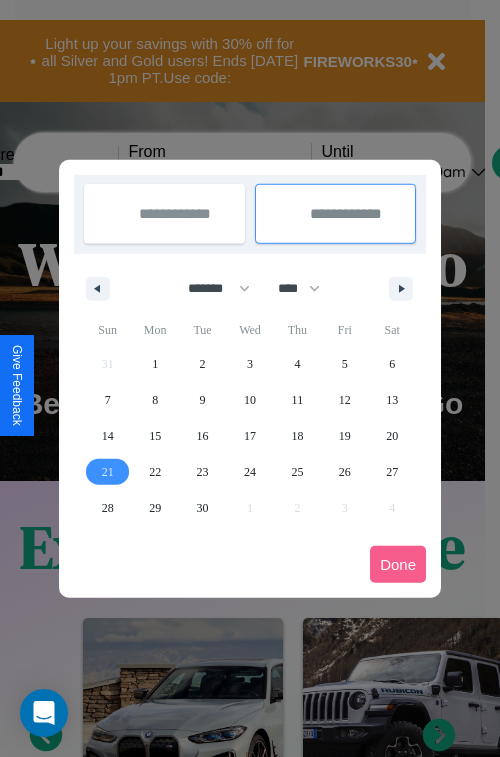 click on "21" at bounding box center [108, 472] 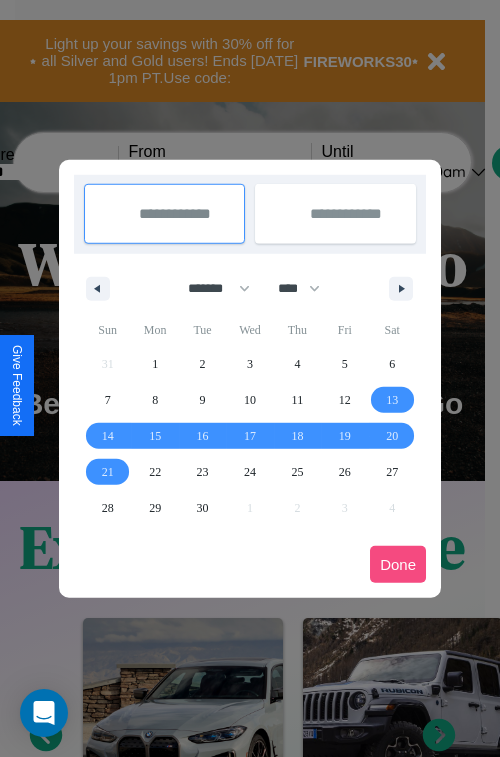 click on "Done" at bounding box center (398, 564) 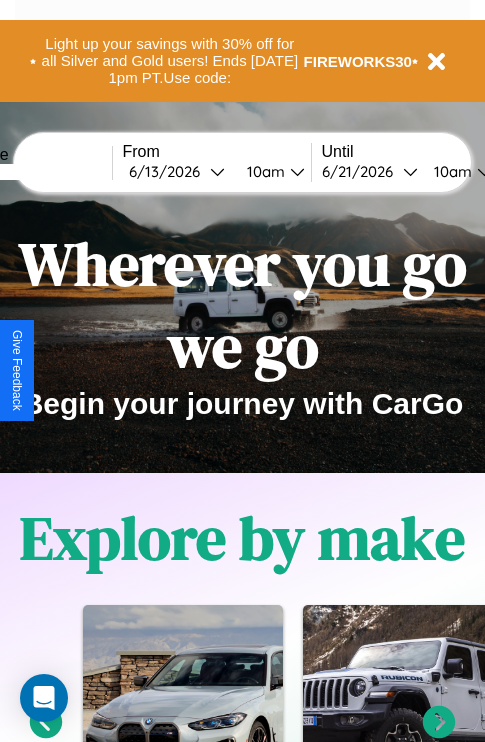click on "10am" at bounding box center (263, 171) 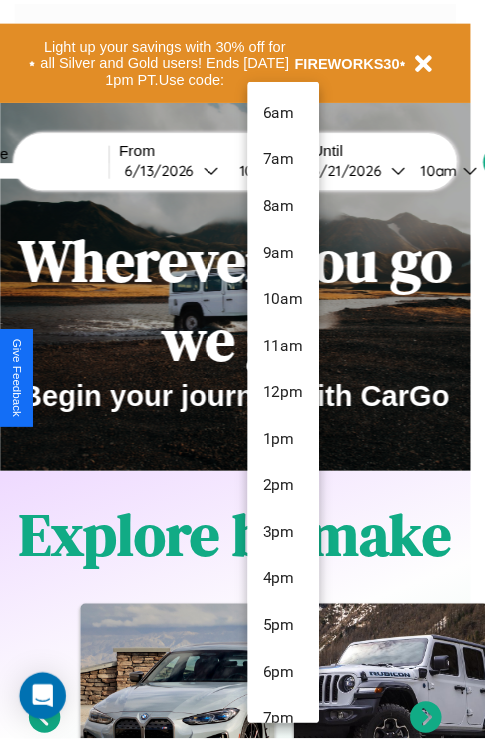 scroll, scrollTop: 163, scrollLeft: 0, axis: vertical 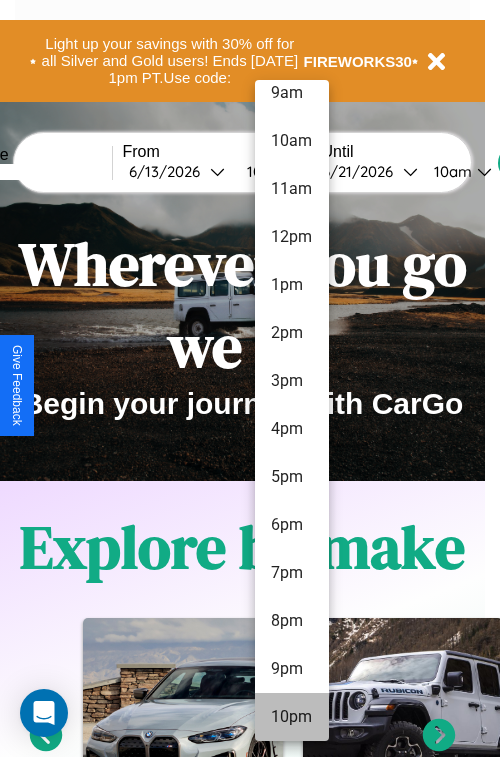 click on "10pm" at bounding box center (292, 717) 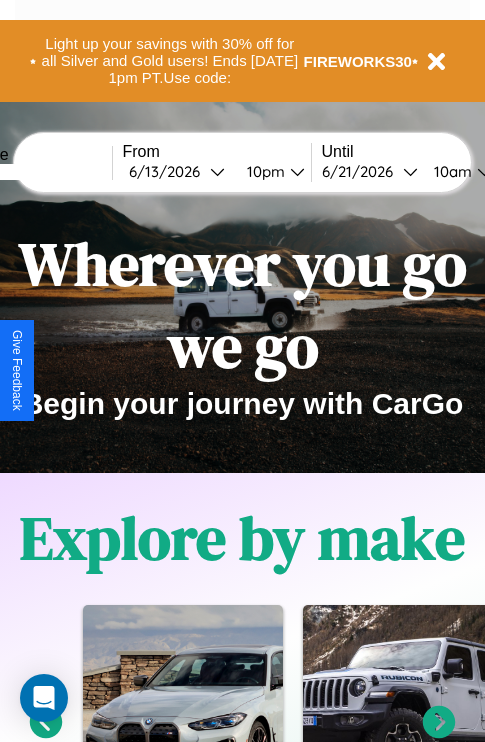 scroll, scrollTop: 0, scrollLeft: 74, axis: horizontal 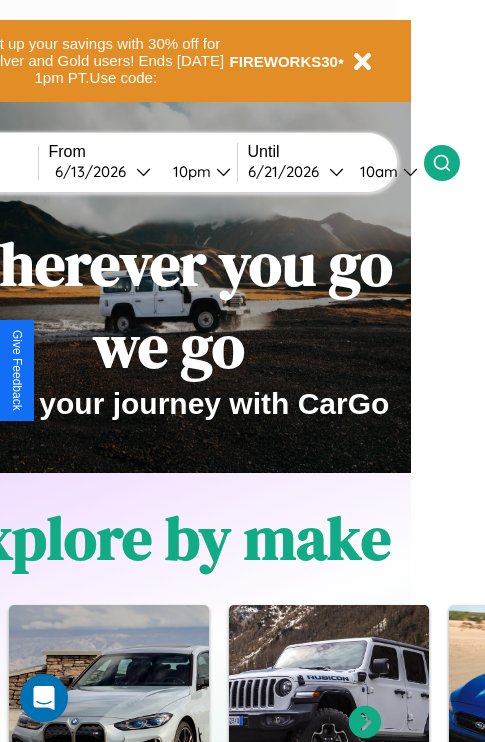 click 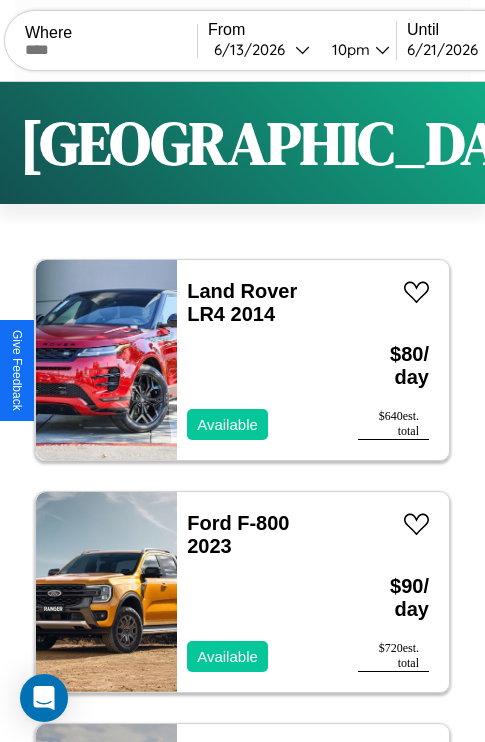 scroll, scrollTop: 66, scrollLeft: 0, axis: vertical 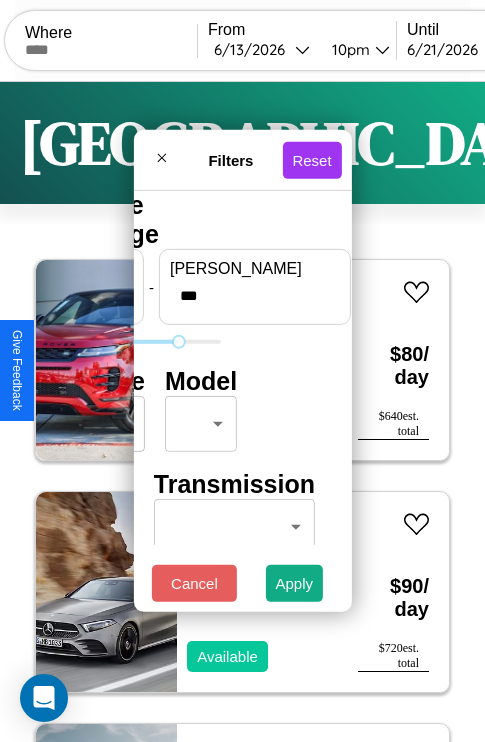 type on "***" 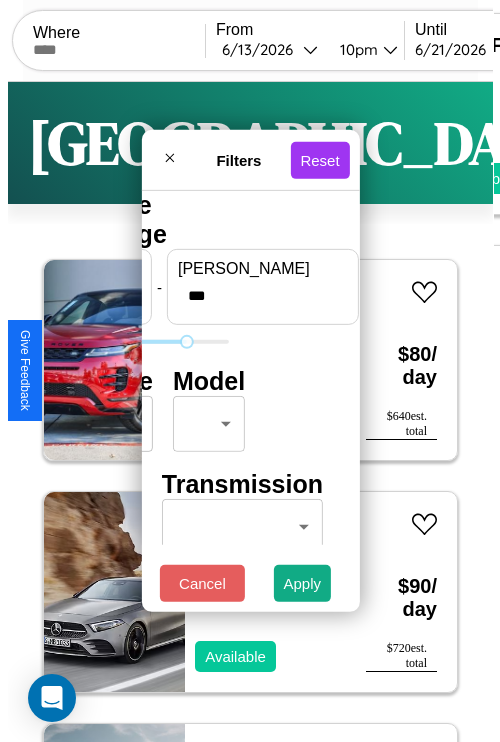 scroll, scrollTop: 0, scrollLeft: 0, axis: both 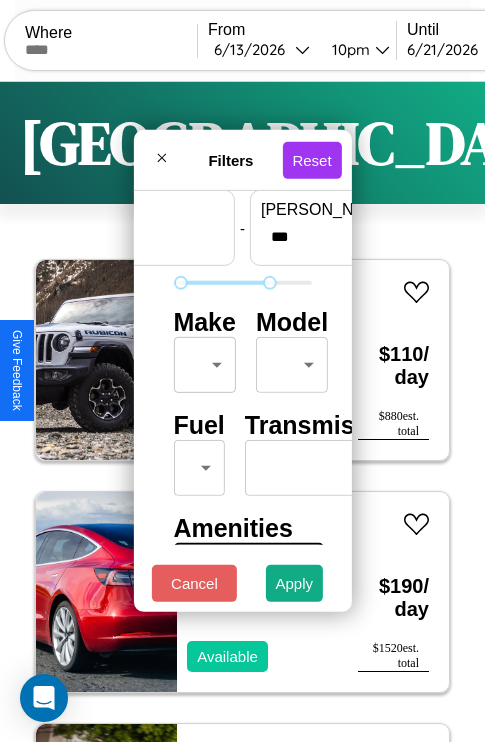 type on "**" 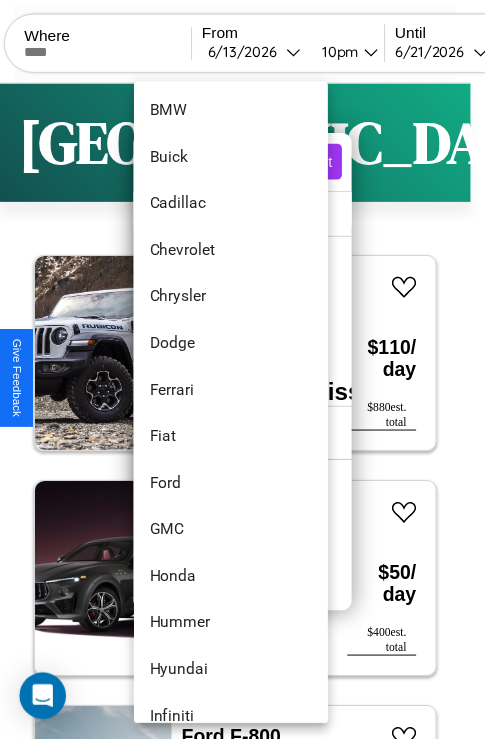 scroll, scrollTop: 374, scrollLeft: 0, axis: vertical 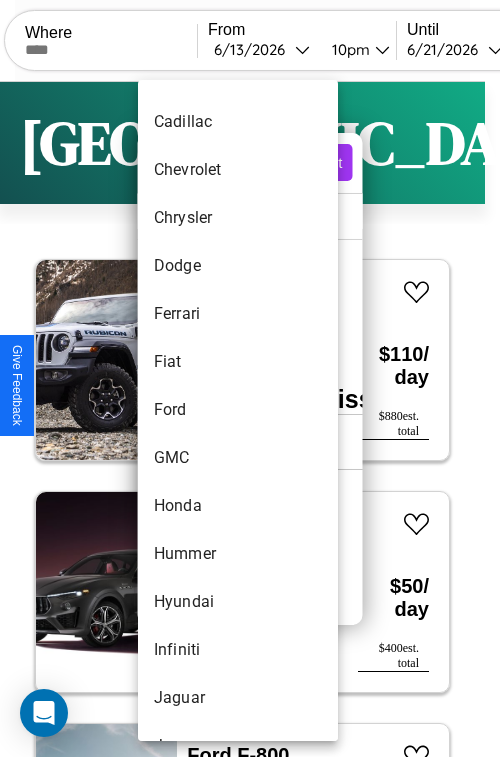 click on "Ford" at bounding box center [238, 410] 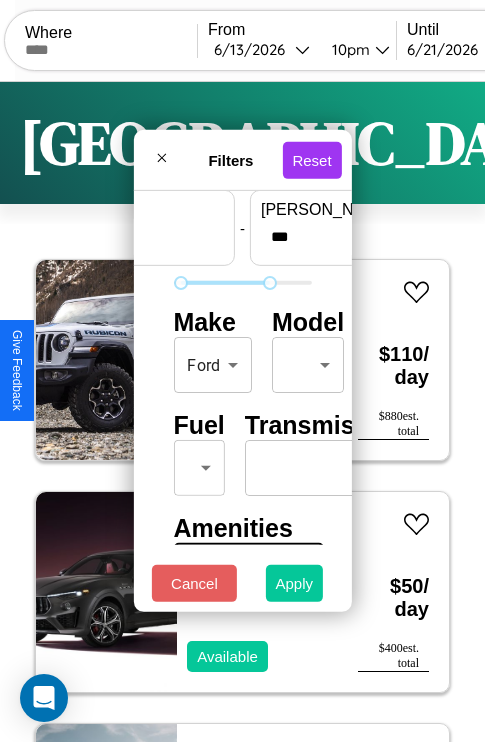 click on "Apply" at bounding box center (295, 583) 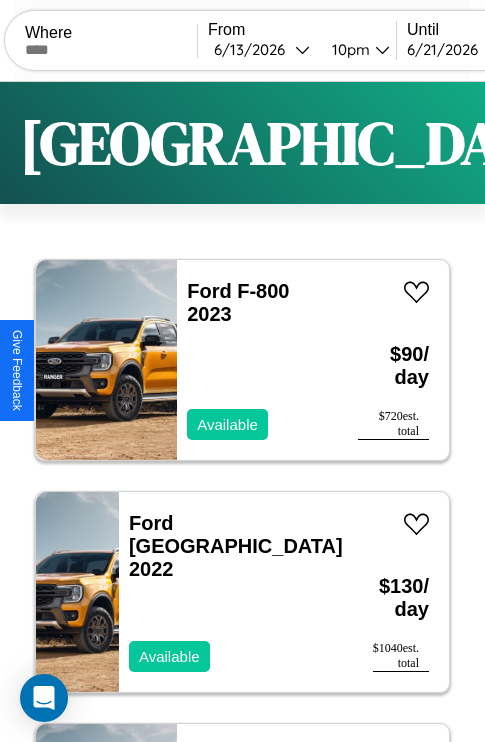 click on "Filters" at bounding box center (640, 143) 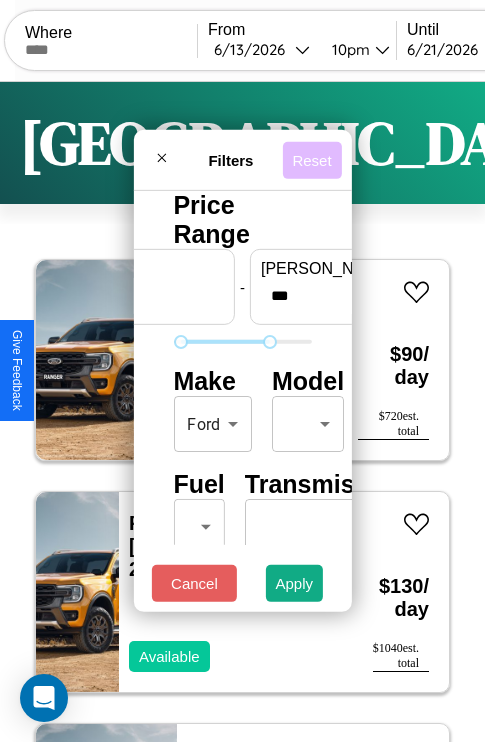 click on "Reset" at bounding box center [311, 159] 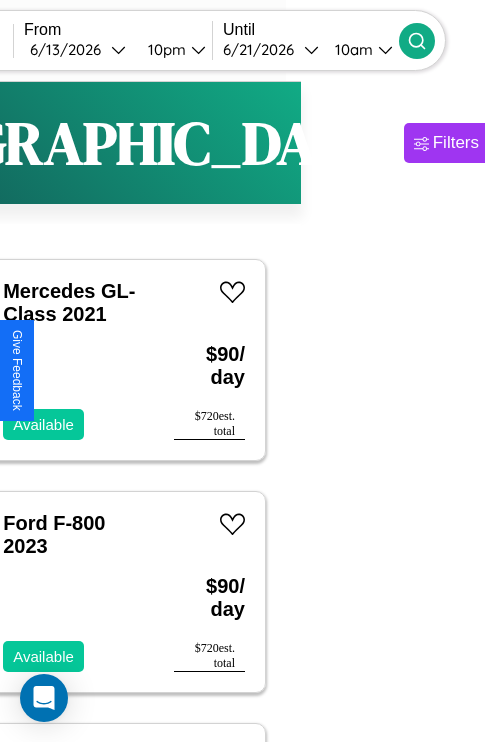 type on "*******" 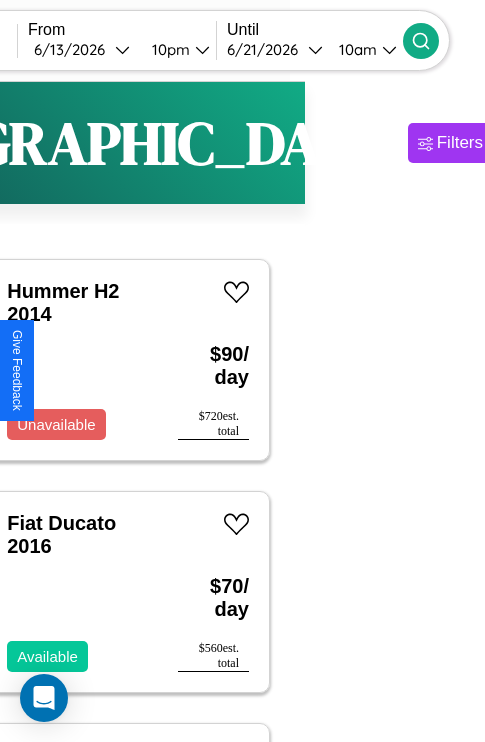 scroll, scrollTop: 34, scrollLeft: 128, axis: both 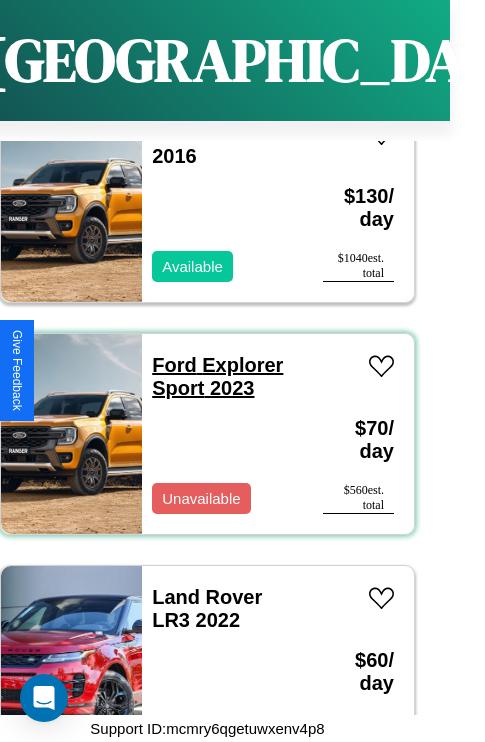click on "Ford   Explorer Sport   2023" at bounding box center (217, 376) 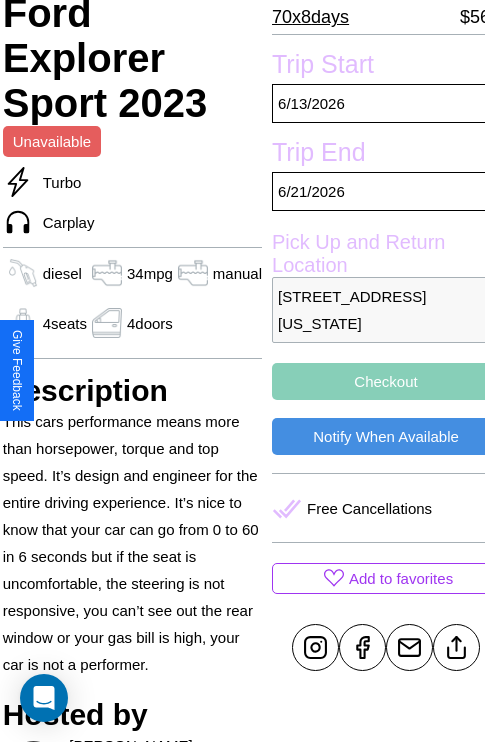 scroll, scrollTop: 497, scrollLeft: 72, axis: both 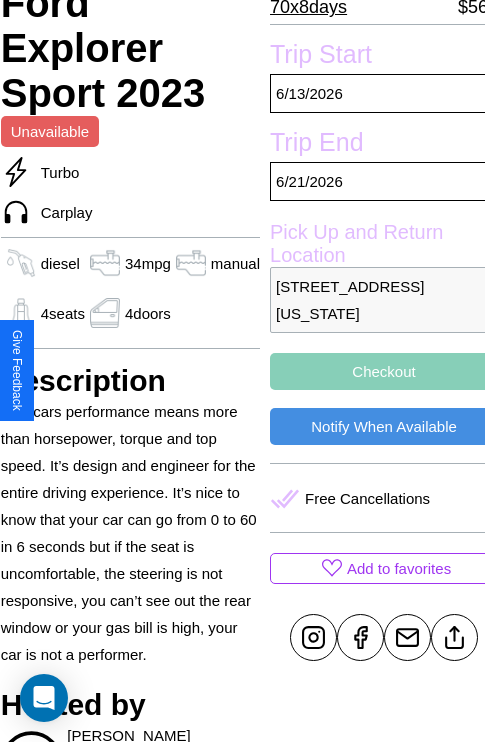click on "Checkout" at bounding box center [384, 371] 